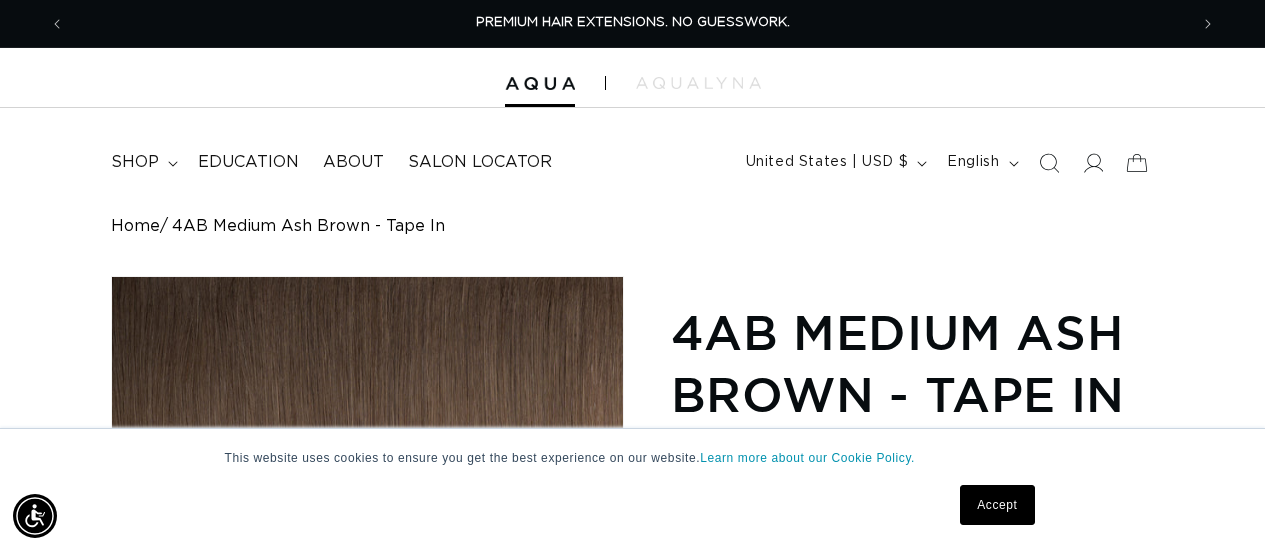 scroll, scrollTop: 0, scrollLeft: 0, axis: both 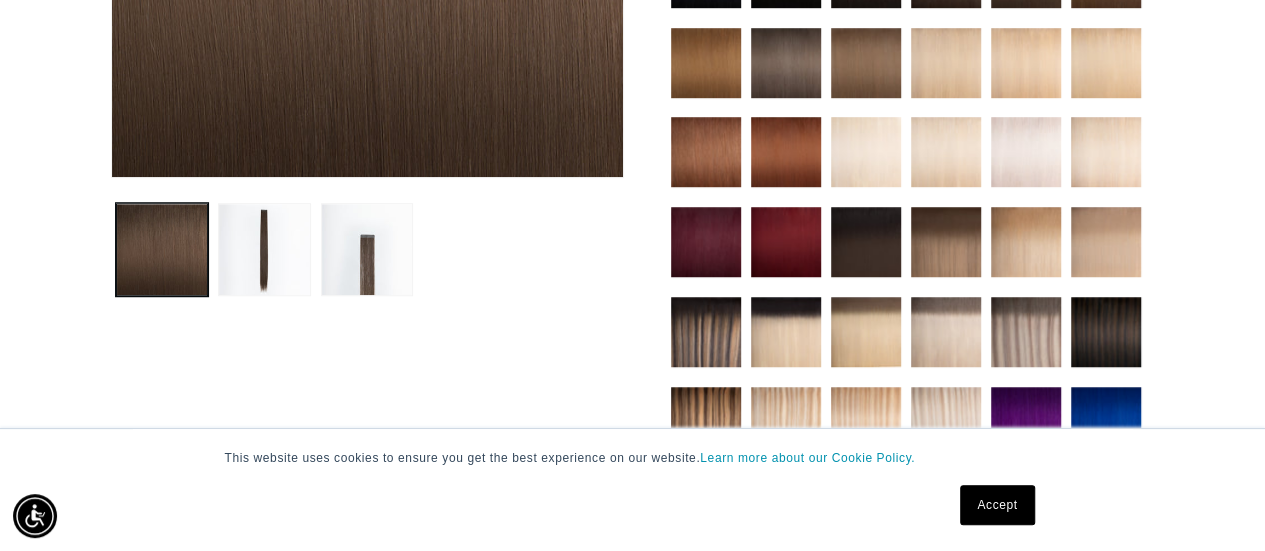 click at bounding box center (1026, 332) 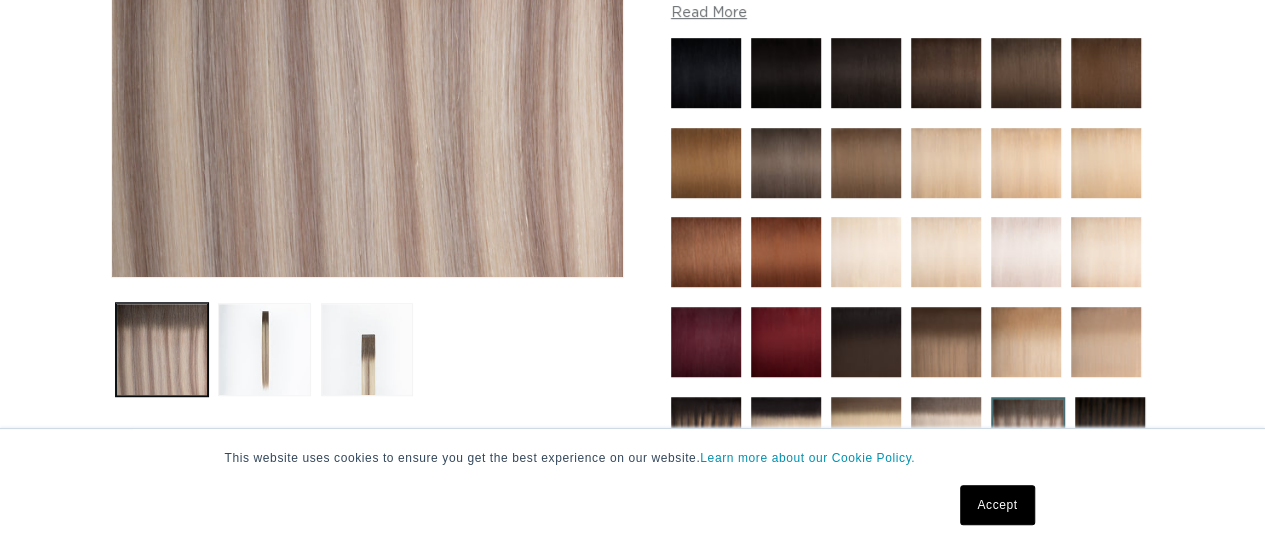 scroll, scrollTop: 800, scrollLeft: 0, axis: vertical 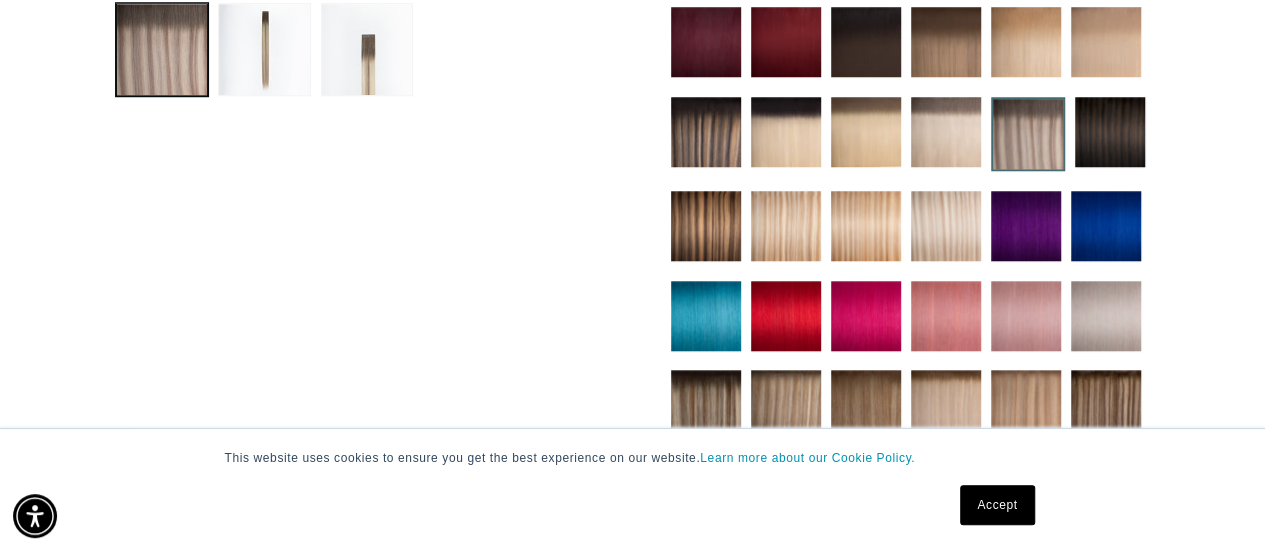 click on "Accept" at bounding box center [997, 505] 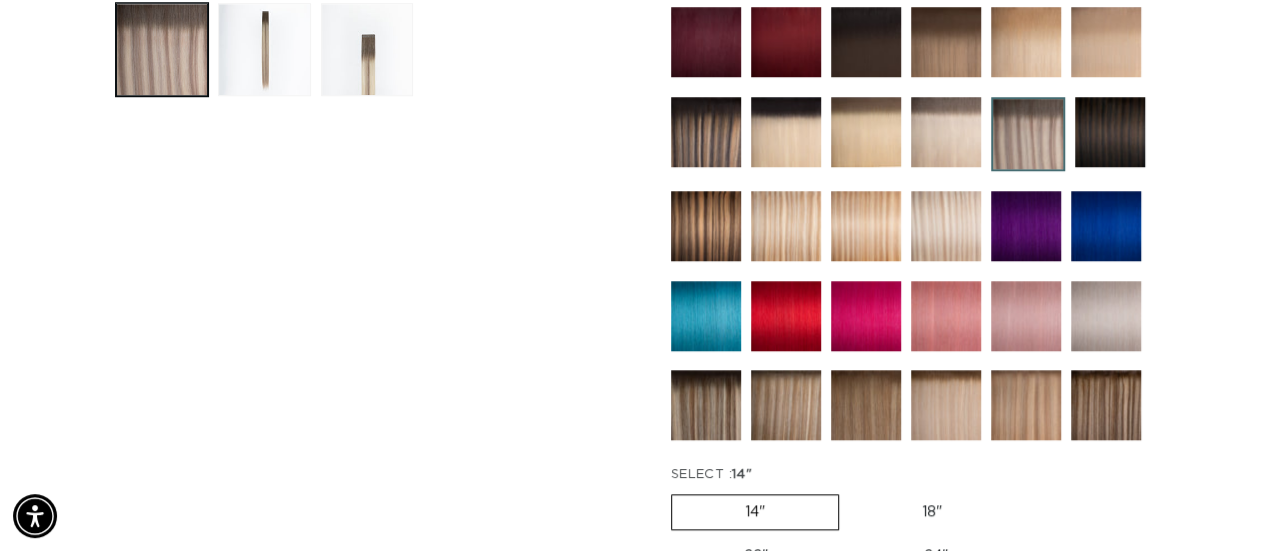 scroll, scrollTop: 0, scrollLeft: 2245, axis: horizontal 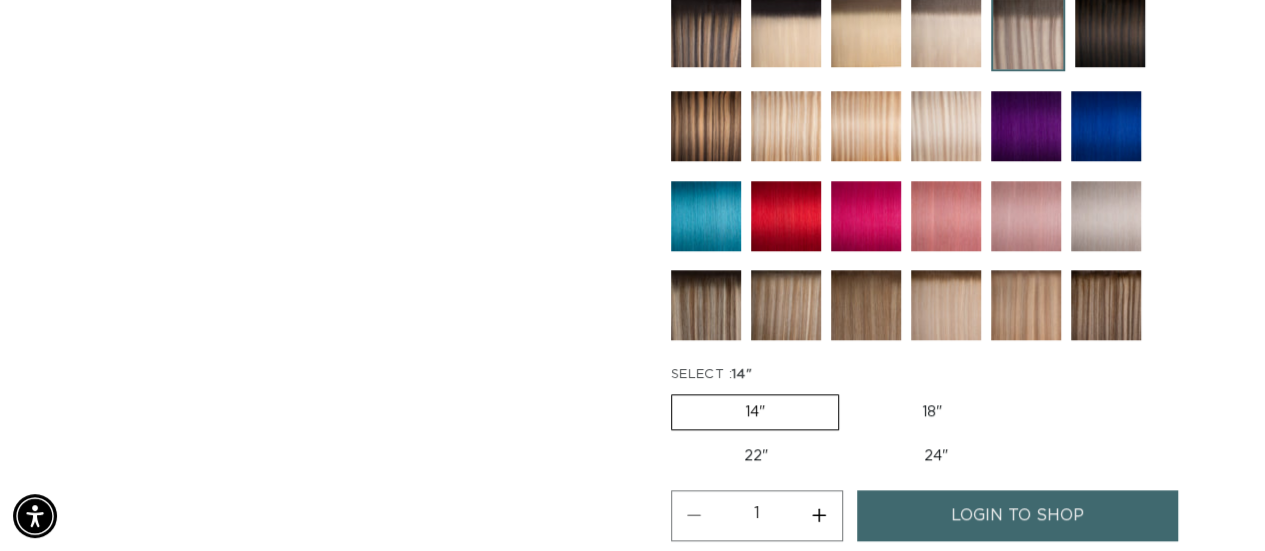 click at bounding box center [1106, 305] 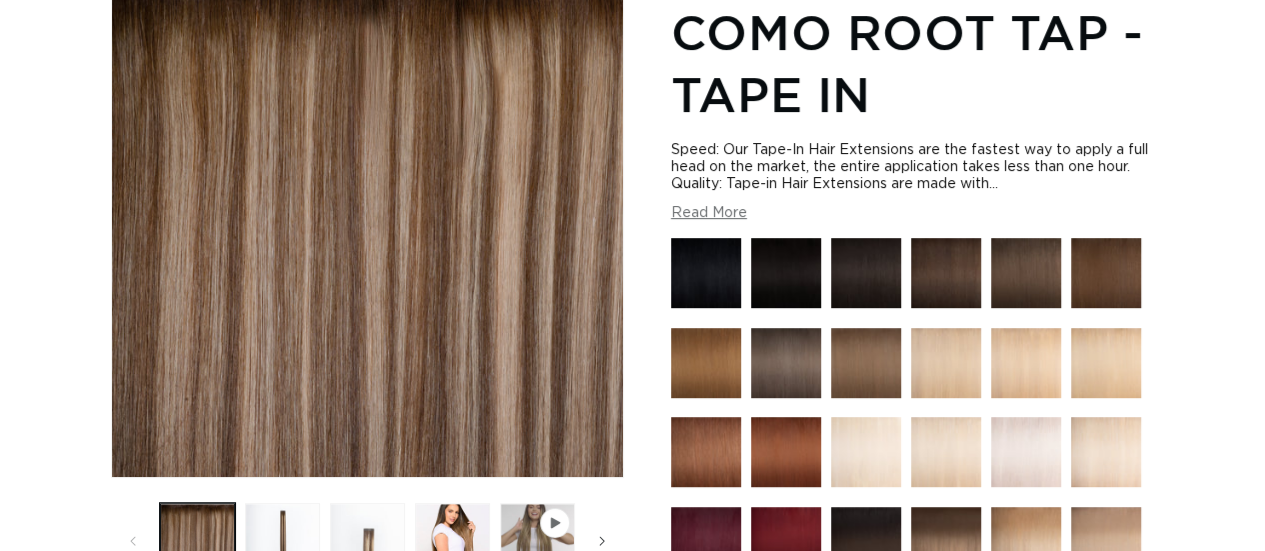 scroll, scrollTop: 600, scrollLeft: 0, axis: vertical 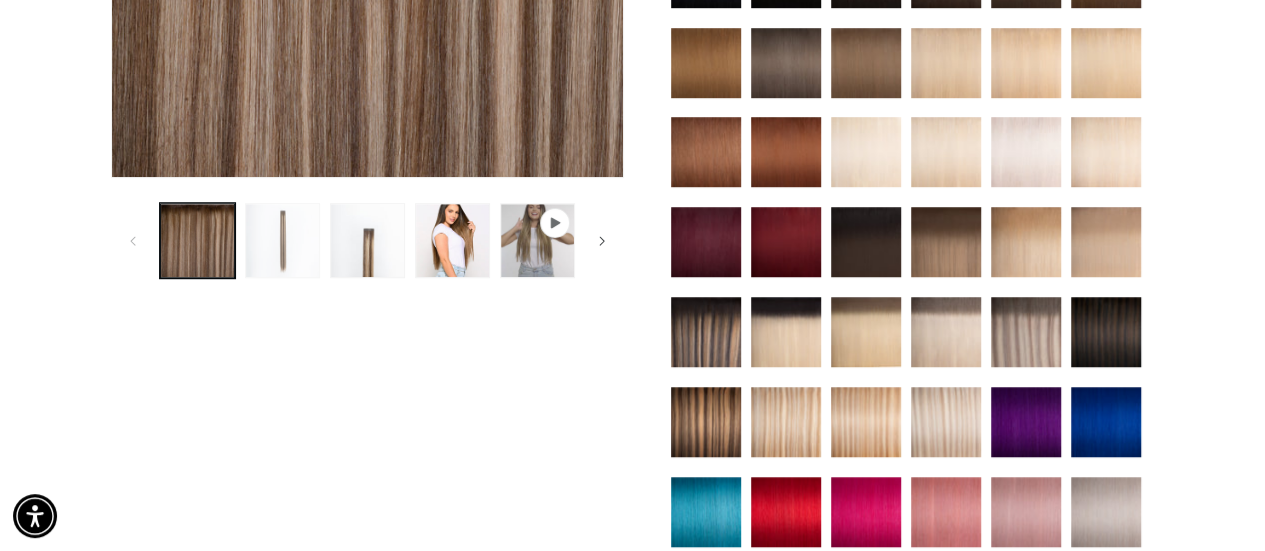 click at bounding box center (282, 240) 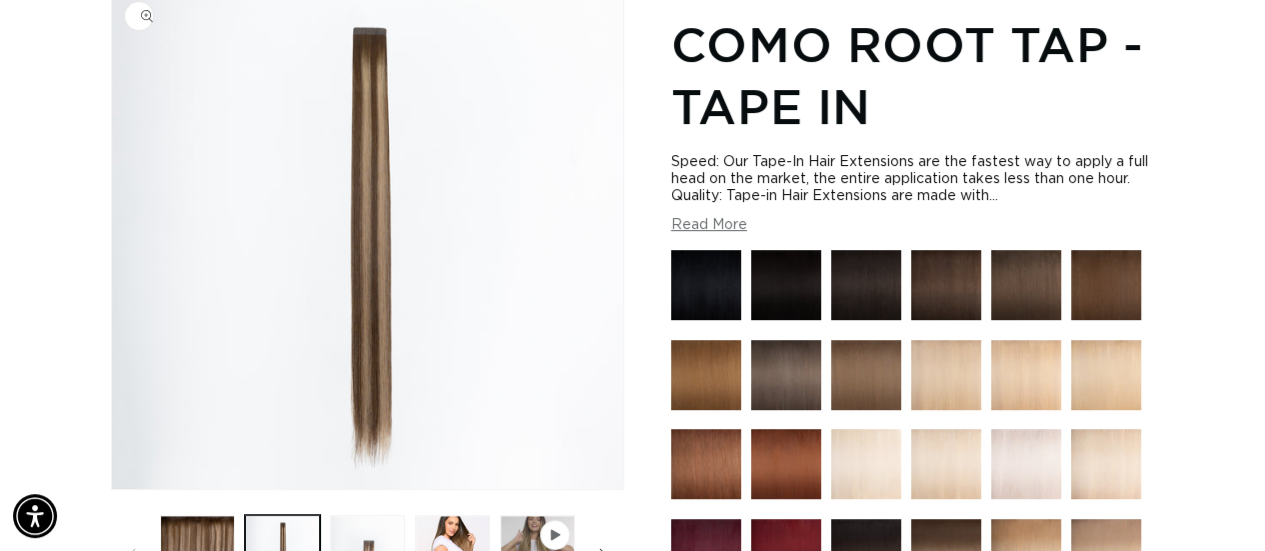 scroll, scrollTop: 66, scrollLeft: 0, axis: vertical 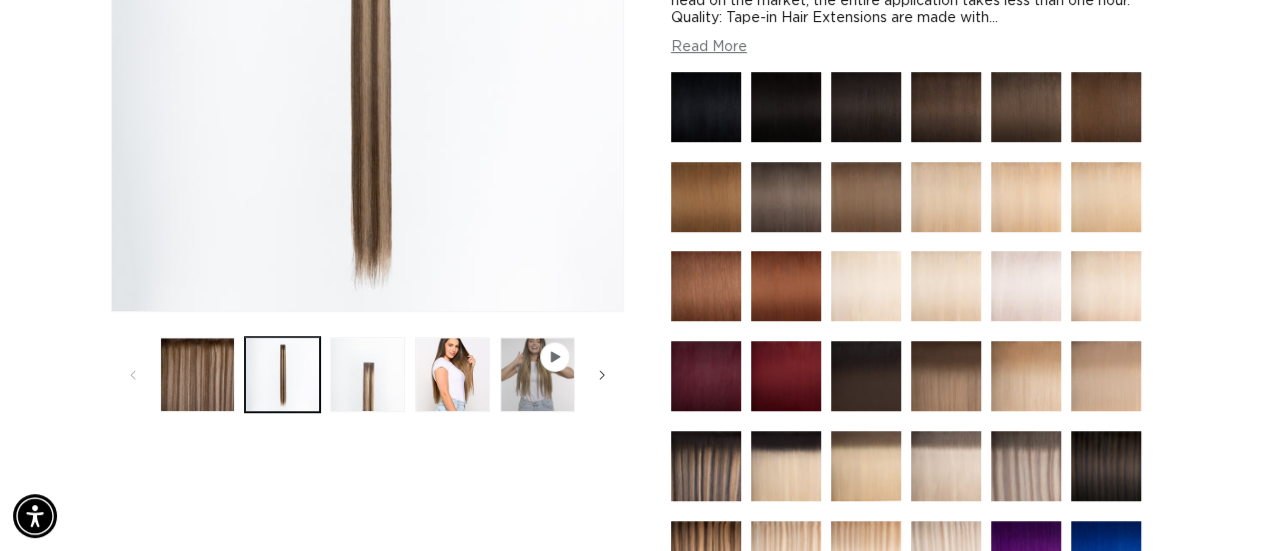 click at bounding box center [706, 466] 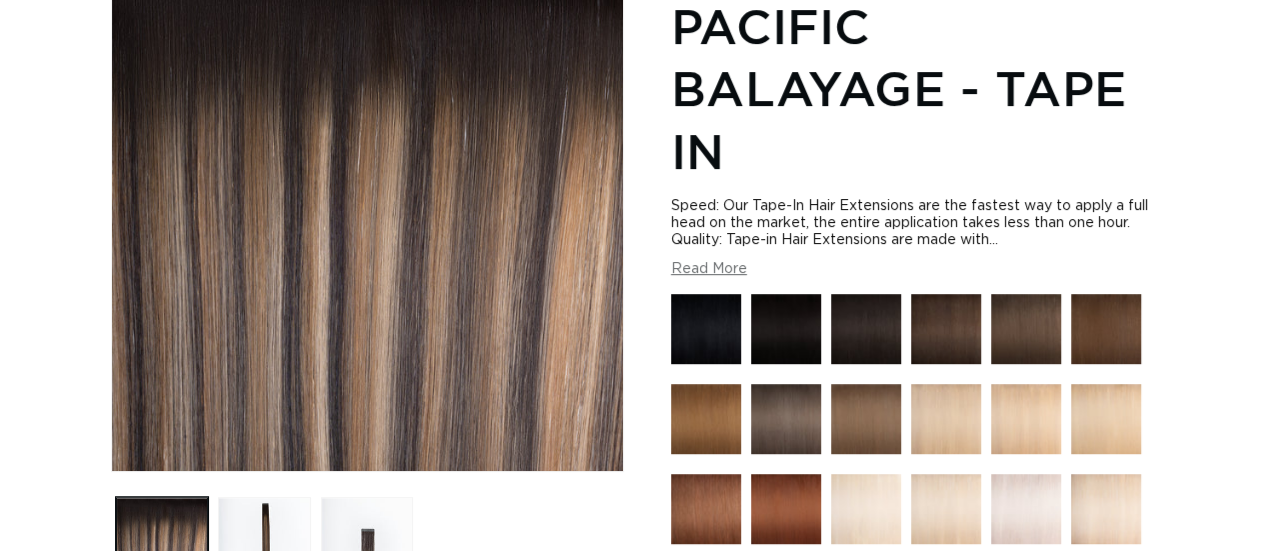 scroll, scrollTop: 600, scrollLeft: 0, axis: vertical 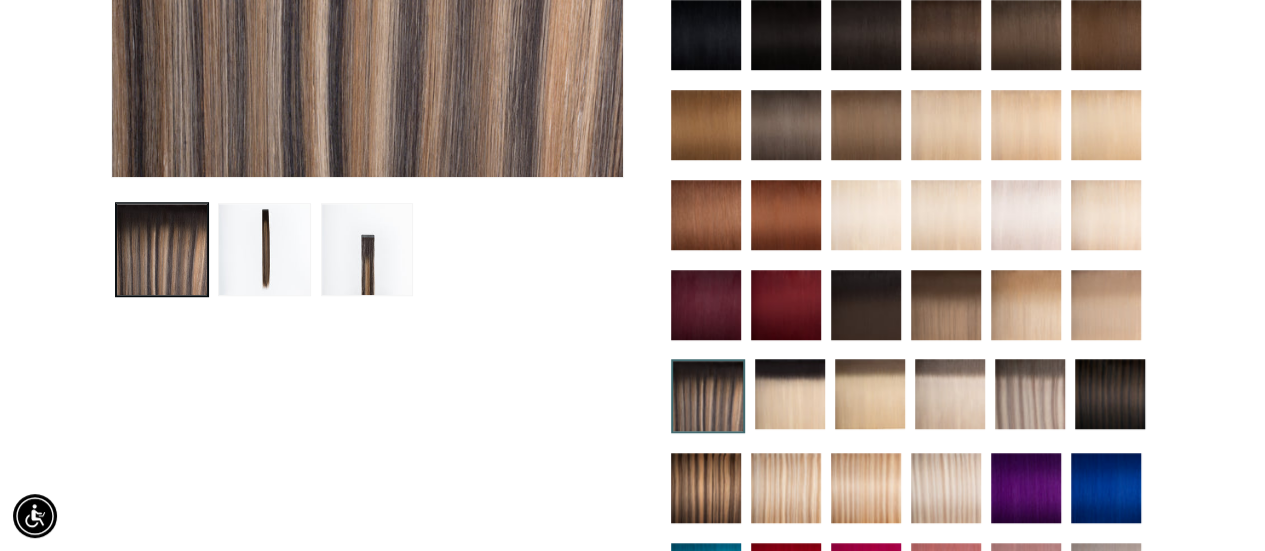 click at bounding box center (946, 305) 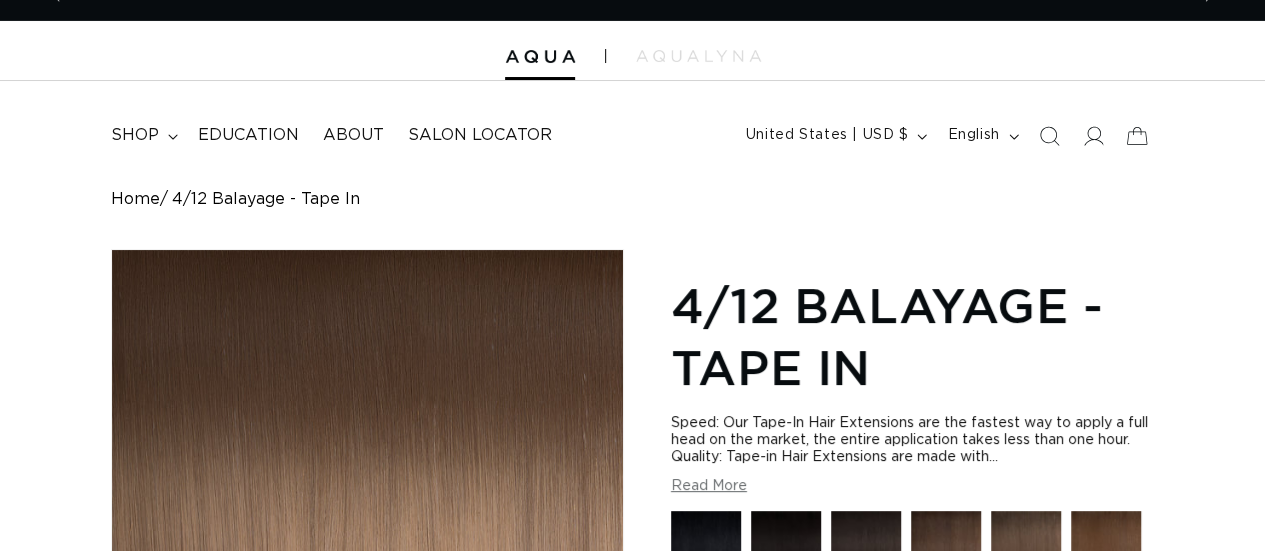 scroll, scrollTop: 200, scrollLeft: 0, axis: vertical 